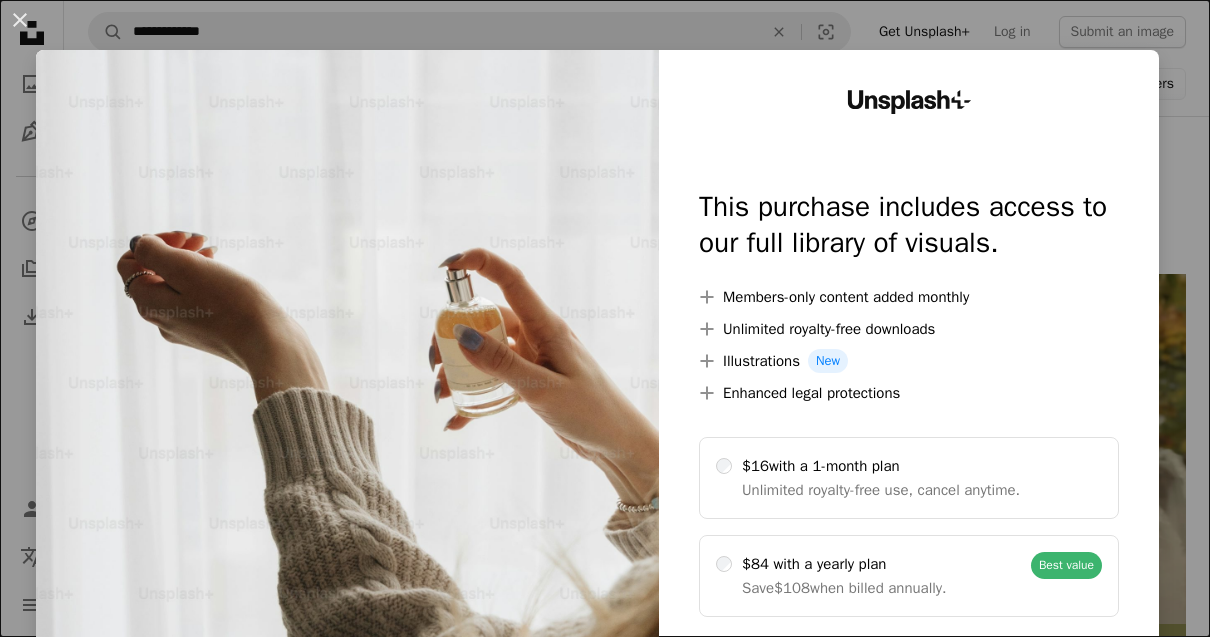 scroll, scrollTop: 580, scrollLeft: 0, axis: vertical 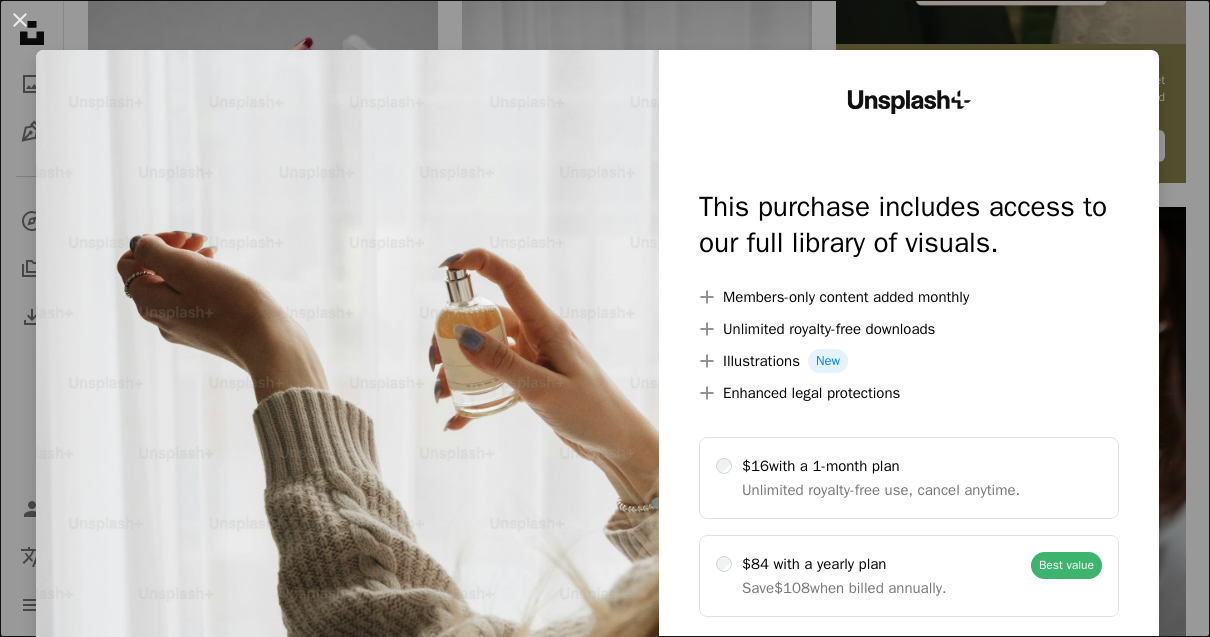 click on "An X shape Unsplash+ This purchase includes access to our full library of visuals. A plus sign Members-only content added monthly A plus sign Unlimited royalty-free downloads A plus sign Illustrations  New A plus sign Enhanced legal protections $16  with a 1-month plan Unlimited royalty-free use, cancel anytime. $84   with a yearly plan Save  $108  when billed annually. Best value Continue with purchase Taxes where applicable. Renews automatically. Cancel anytime." at bounding box center (605, 318) 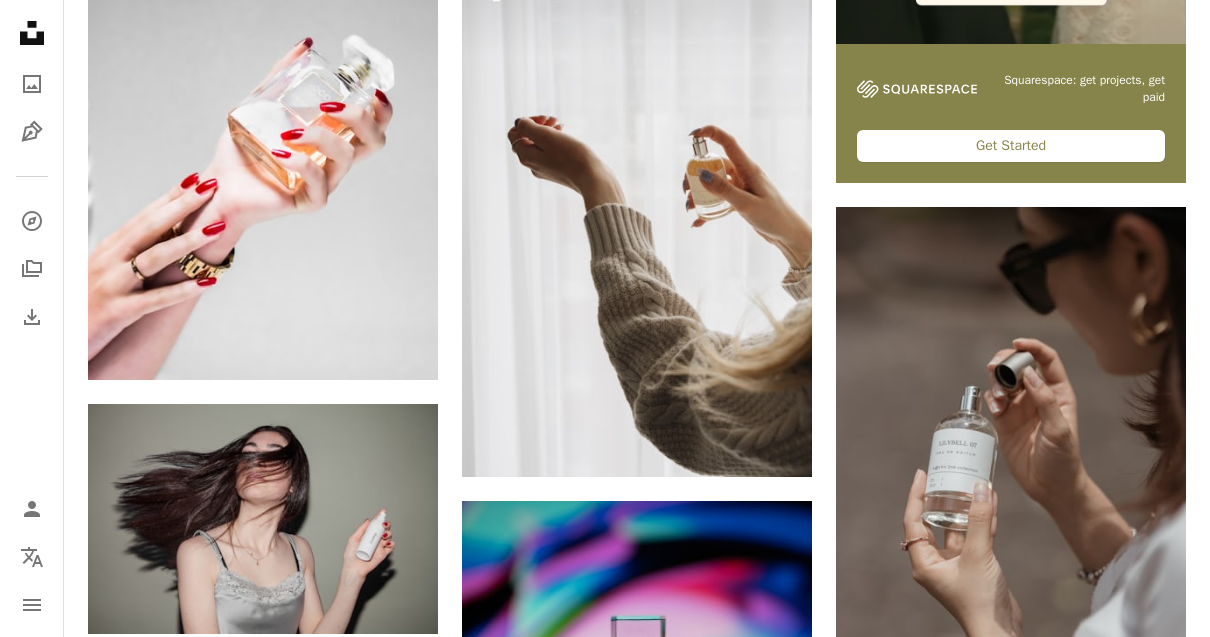 click on "Plus sign for Unsplash+ A heart A plus sign [FIRST] [LAST] For  Unsplash+ A lock   Download A heart A plus sign [FIRST] [LAST] Available for hire A checkmark inside of a circle Arrow pointing down A heart A plus sign [FIRST] [LAST] Arrow pointing down A heart A plus sign [FIRST] [LAST] Available for hire A checkmark inside of a circle Arrow pointing down A heart A plus sign [FIRST] [LAST] Arrow pointing down A heart A plus sign [FIRST] [LAST] Available for hire A checkmark inside of a circle Arrow pointing down A heart A plus sign [FIRST] [LAST] Available for hire A checkmark inside of a circle Arrow pointing down Plus sign for Unsplash+ A heart A plus sign [FIRST] [LAST] For  Unsplash+ A lock   Download A heart A plus sign [FIRST] [LAST] Available for hire A checkmark inside of a circle Arrow pointing down Plus sign for Unsplash+ A heart A plus sign [FIRST] [LAST] For  Unsplash+ A lock   Download For" at bounding box center [637, 1308] 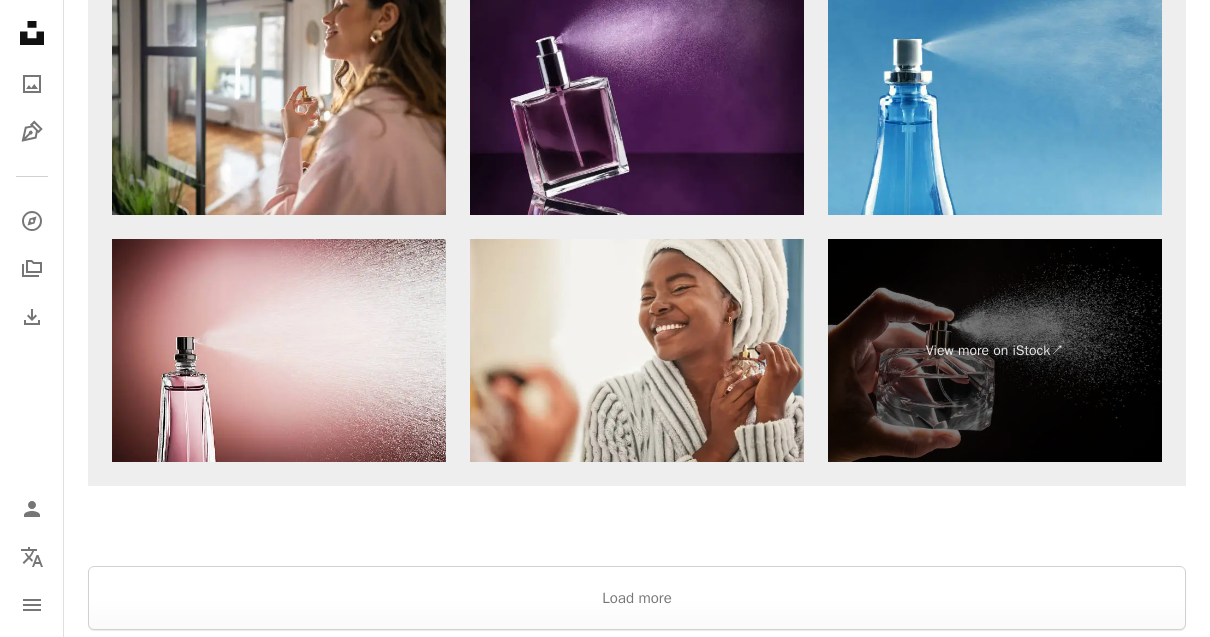 scroll, scrollTop: 3685, scrollLeft: 0, axis: vertical 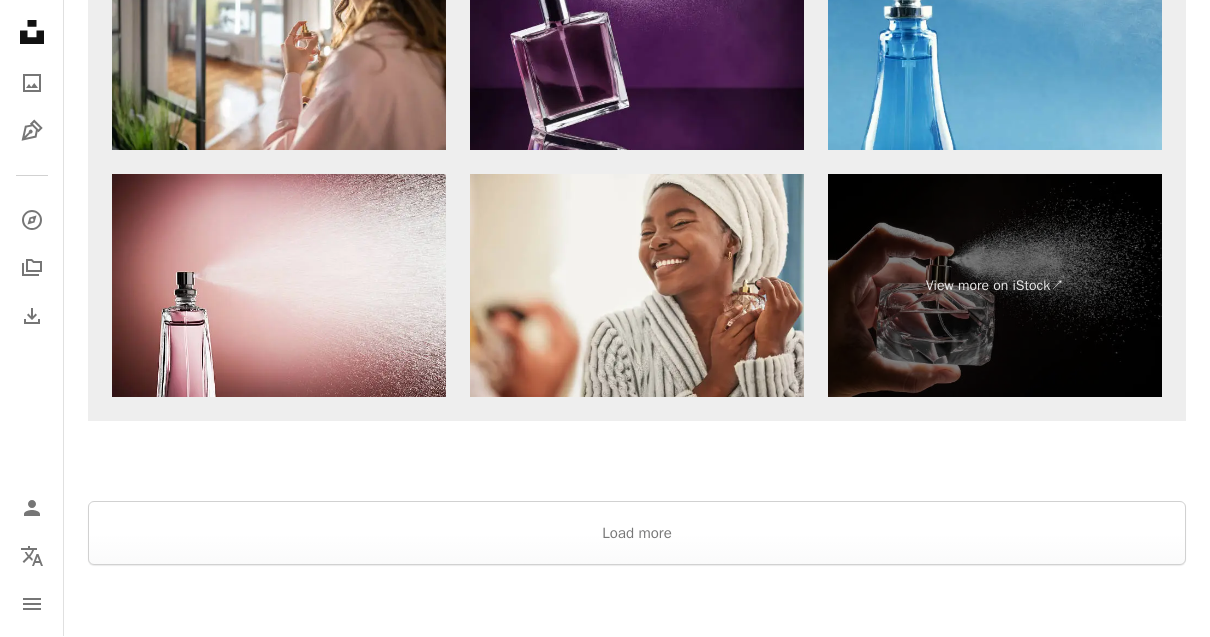 click on "Load more" at bounding box center [637, 534] 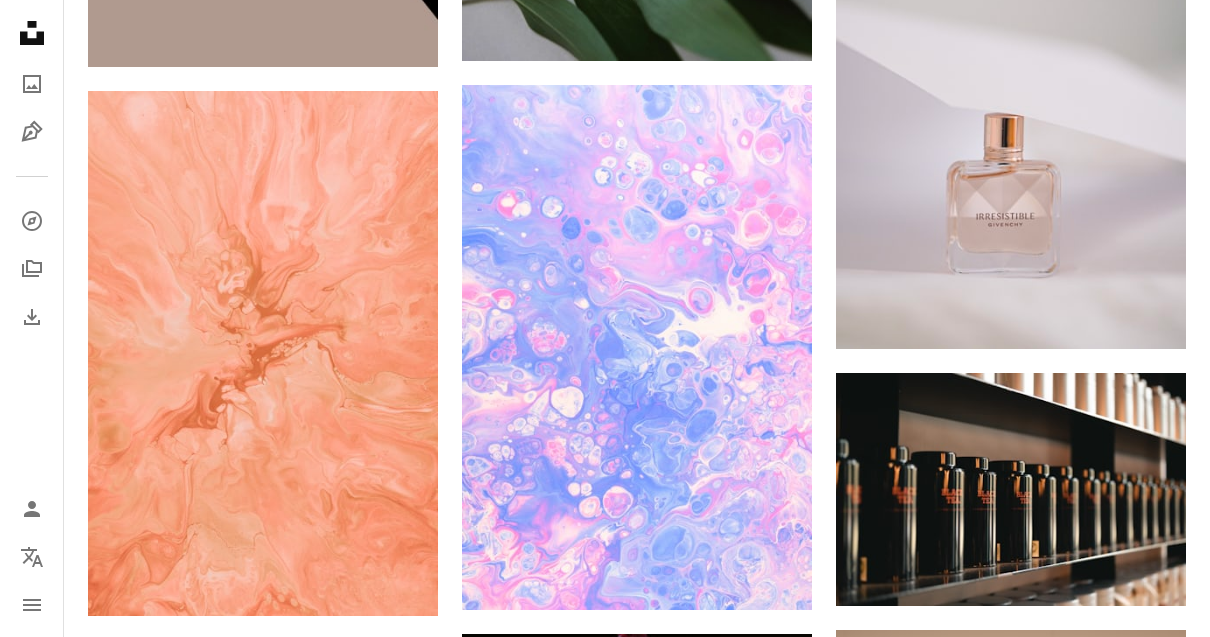 scroll, scrollTop: 14063, scrollLeft: 0, axis: vertical 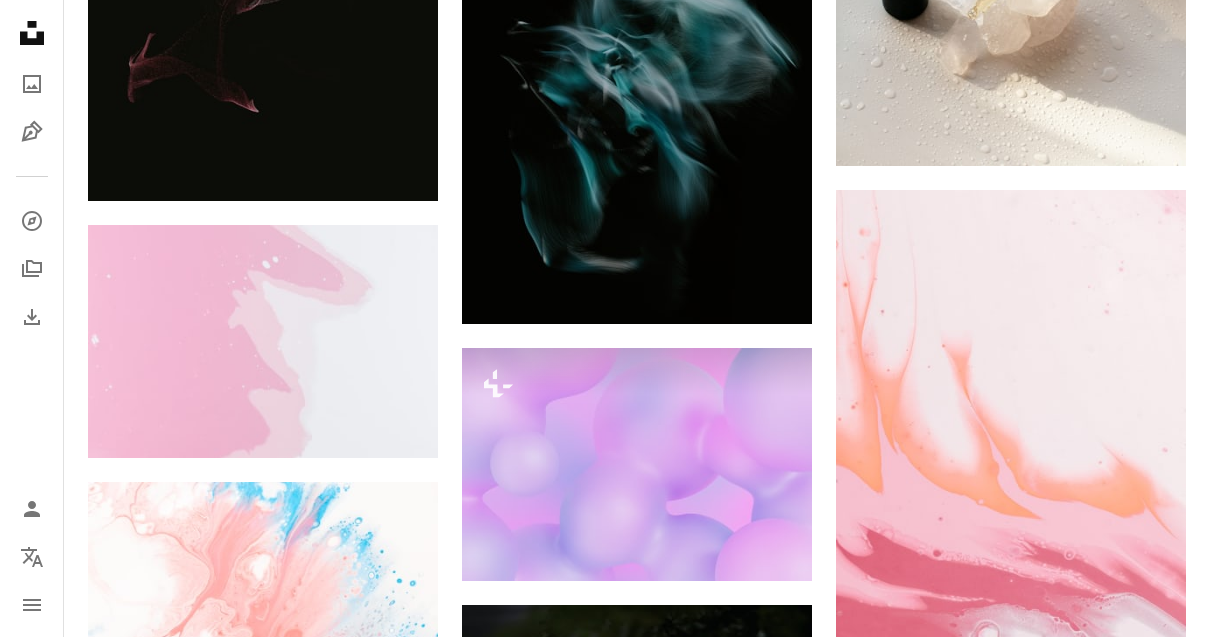 click on "Unsplash logo Unsplash Home" at bounding box center (32, 33) 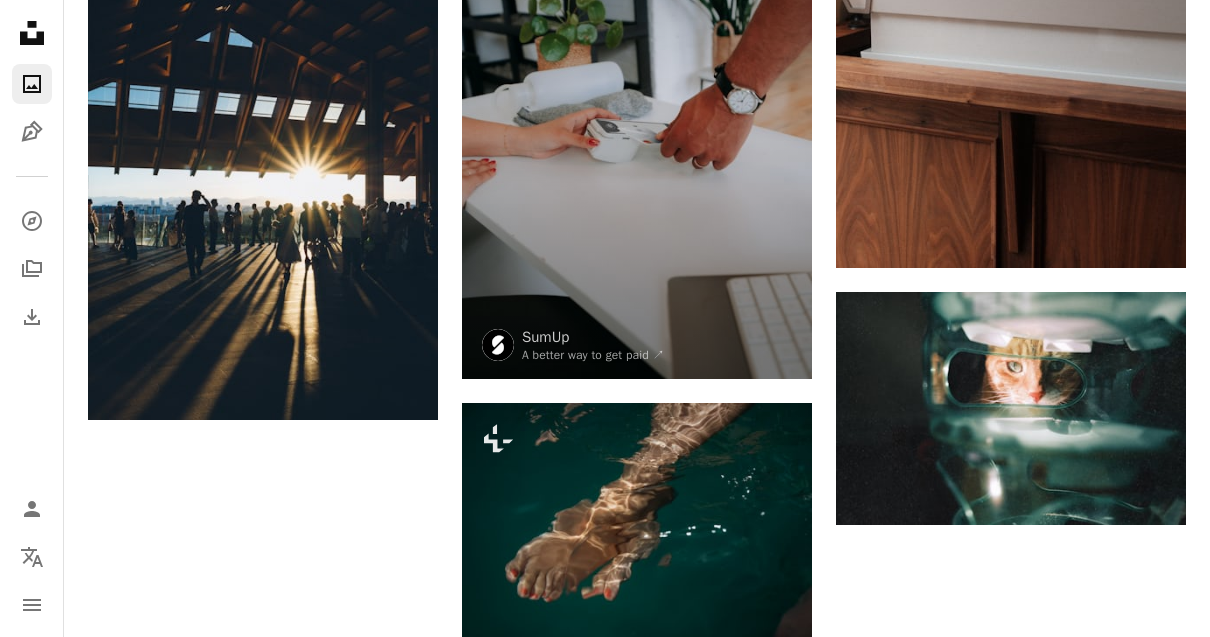 scroll, scrollTop: 0, scrollLeft: 0, axis: both 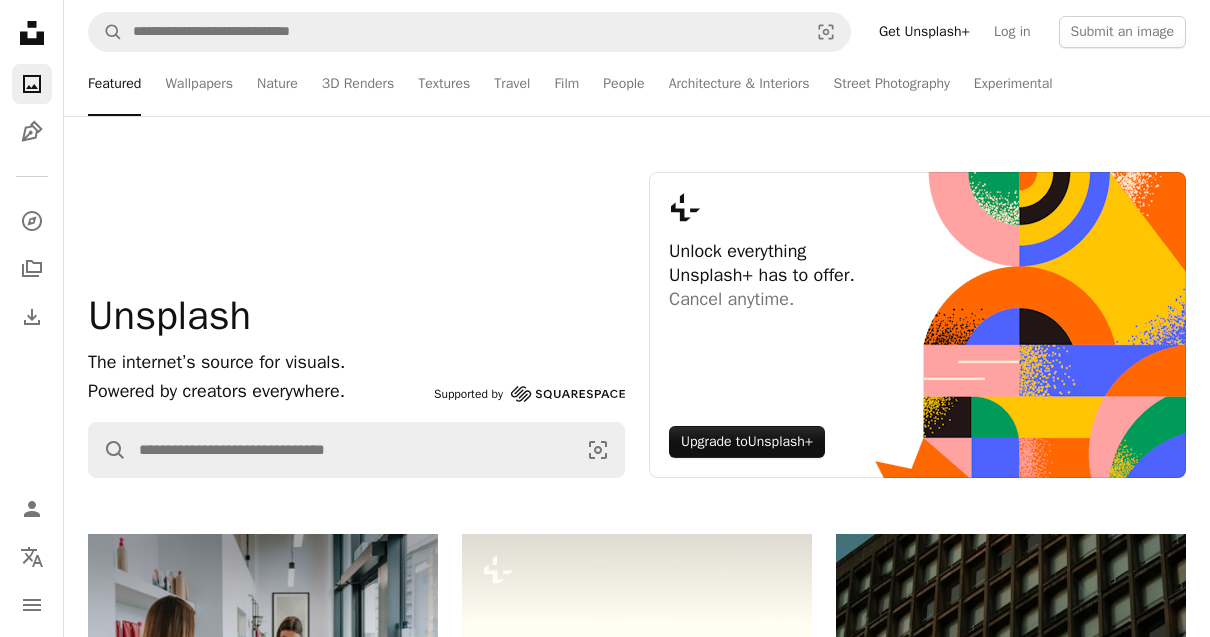 click on "Unsplash logo Unsplash Home" 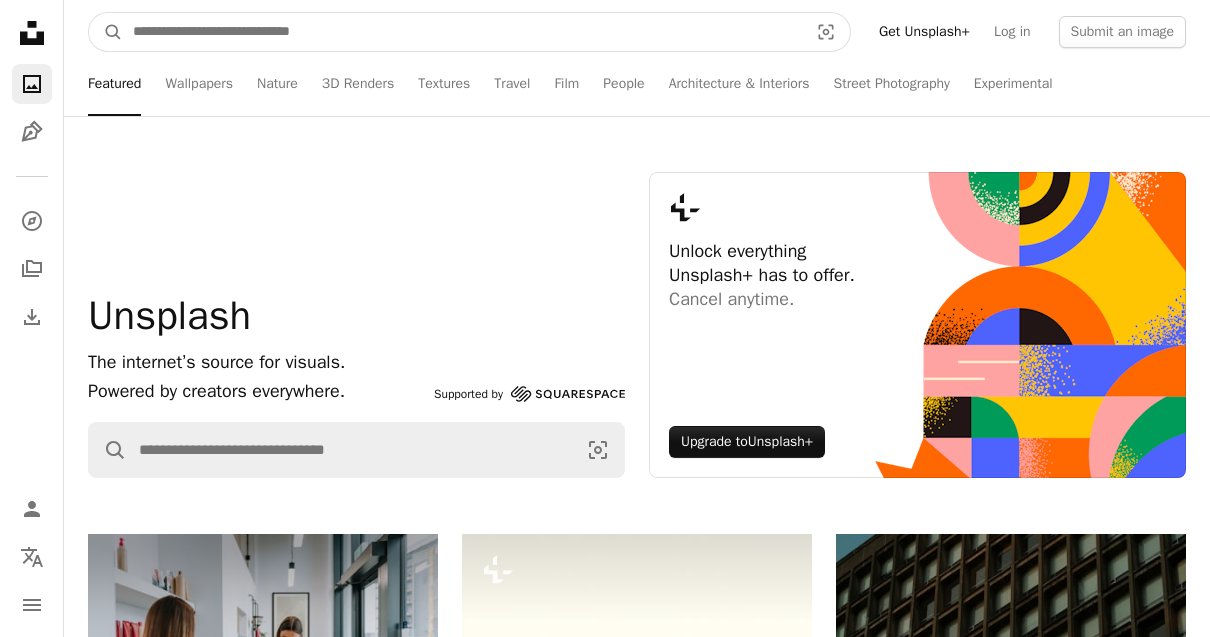 click at bounding box center [462, 32] 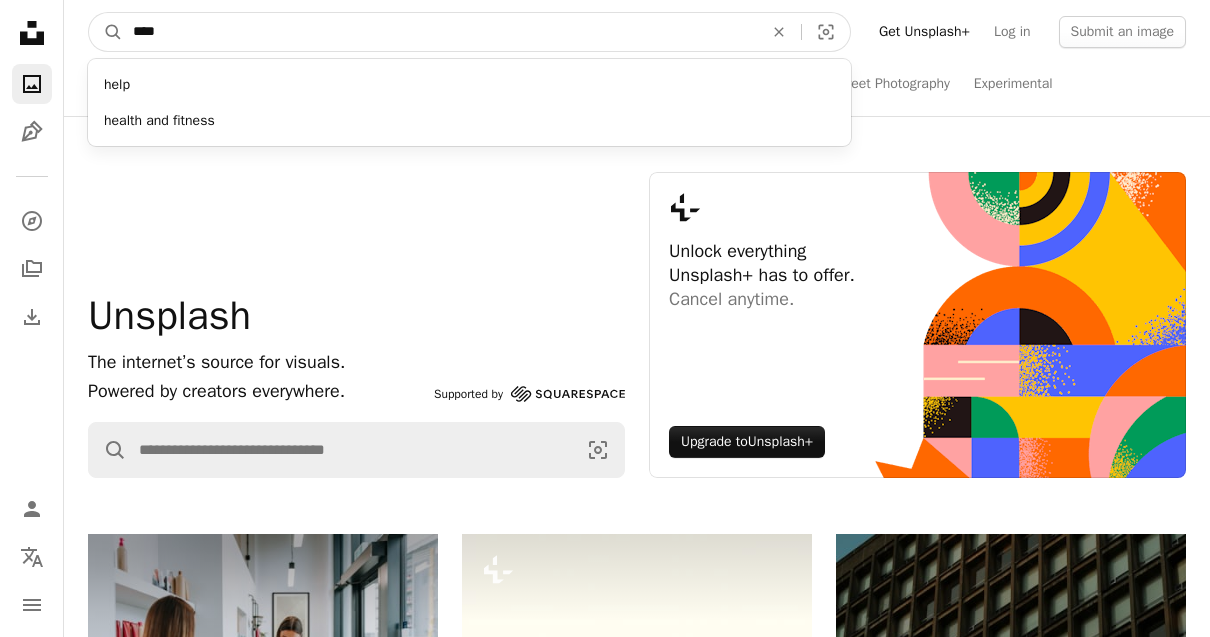 type on "*****" 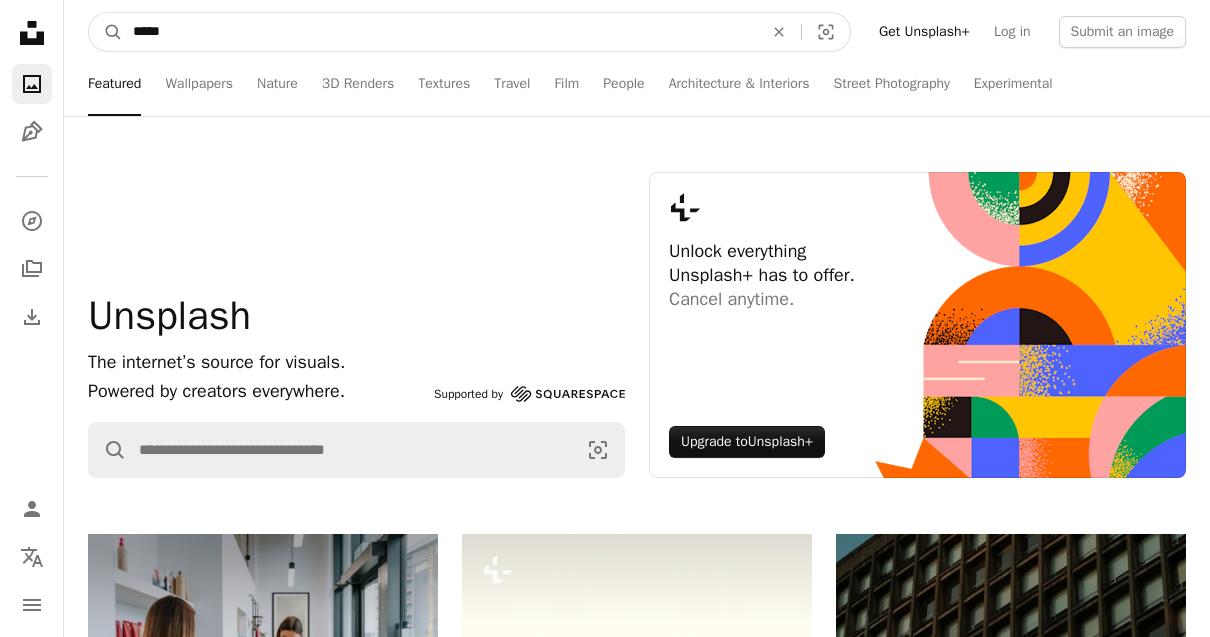 click on "A magnifying glass" at bounding box center [106, 32] 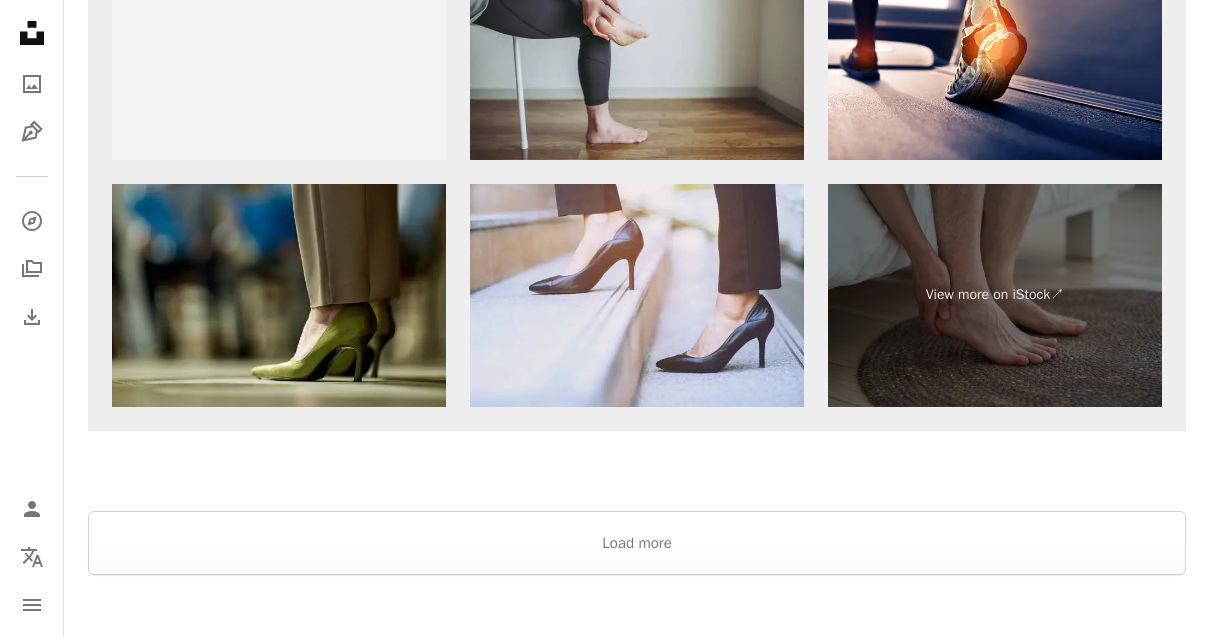 scroll, scrollTop: 3909, scrollLeft: 0, axis: vertical 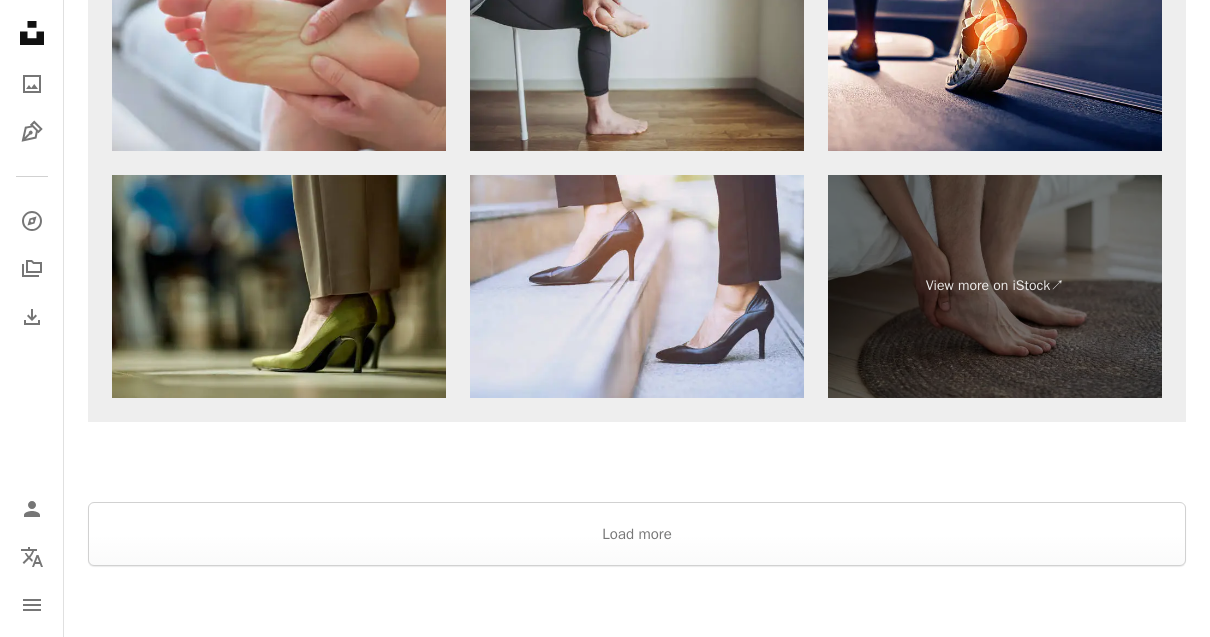 click on "Load more" at bounding box center [637, 534] 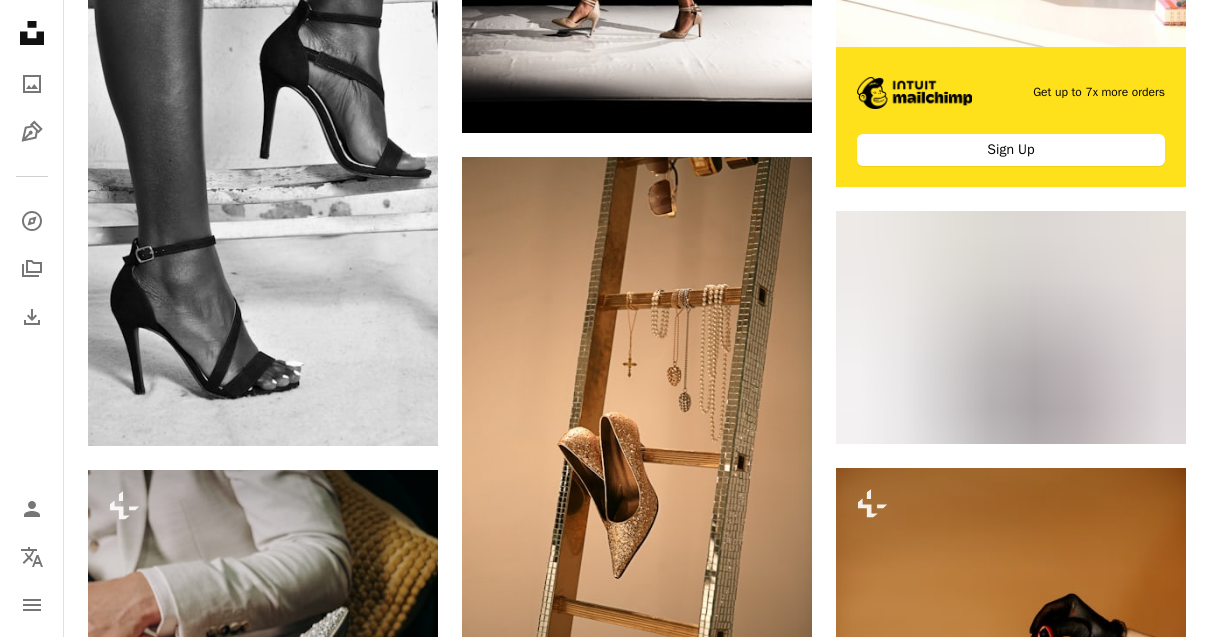 scroll, scrollTop: 8188, scrollLeft: 0, axis: vertical 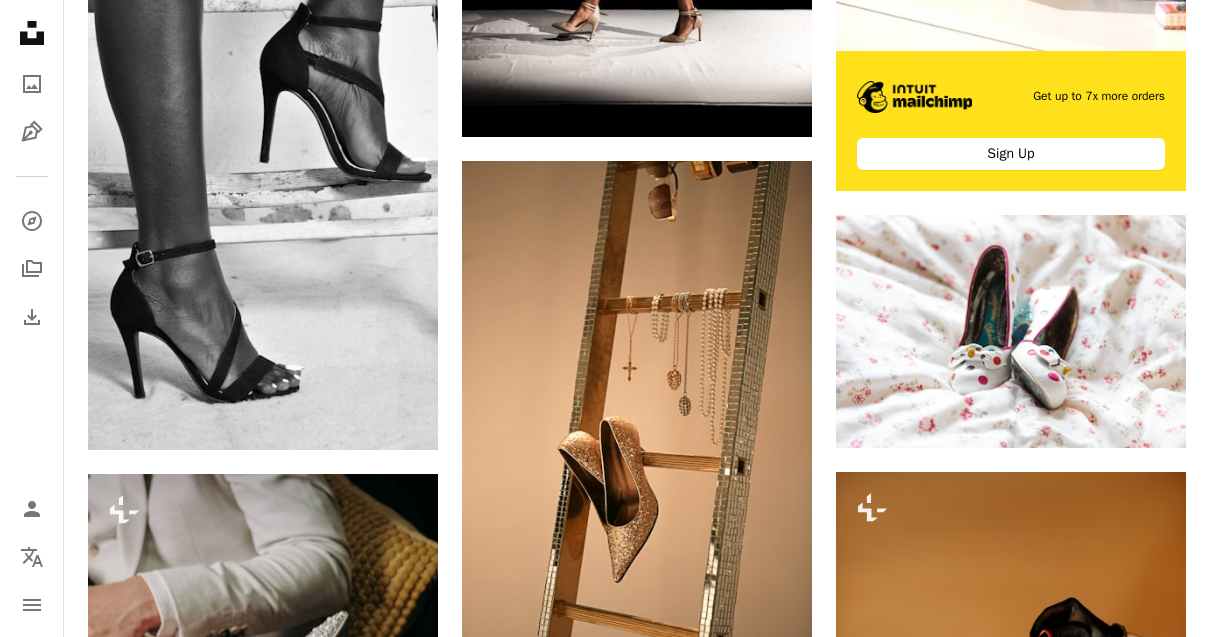 click at bounding box center (263, 187) 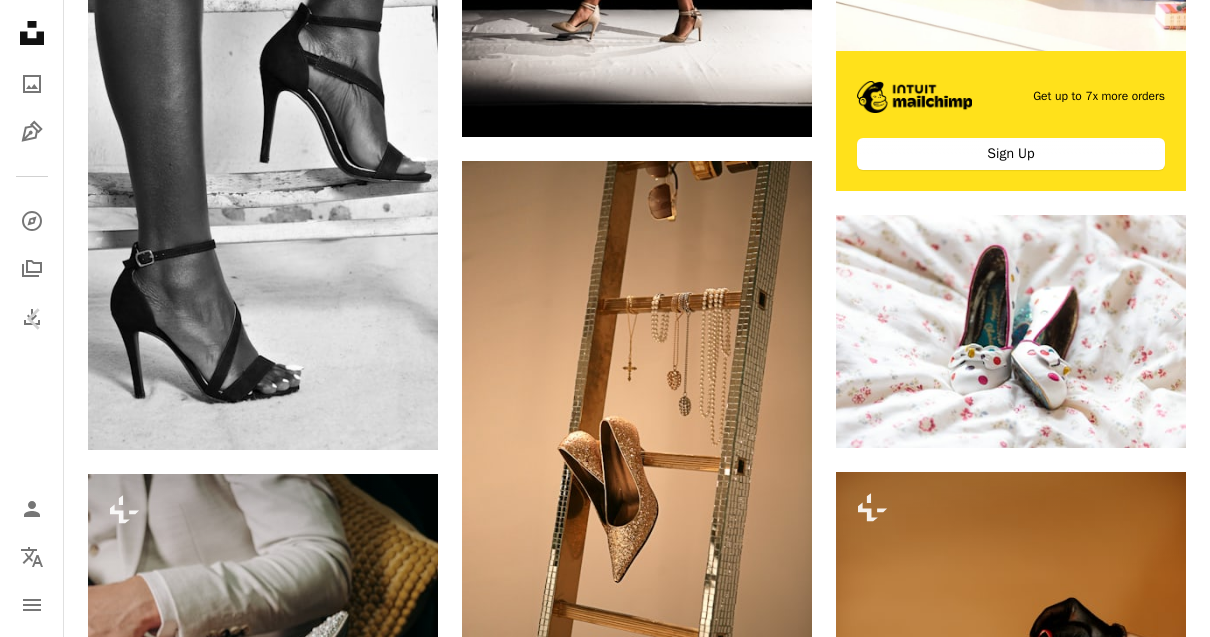 scroll, scrollTop: 7201, scrollLeft: 0, axis: vertical 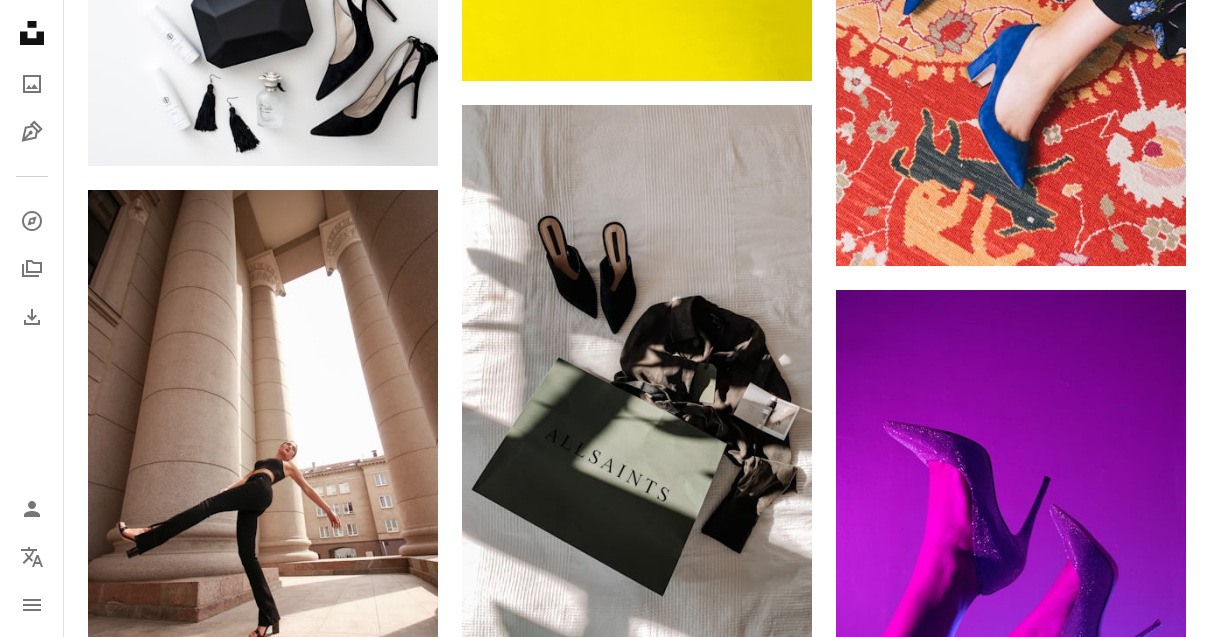 click on "Arrow pointing down" at bounding box center (772, 601) 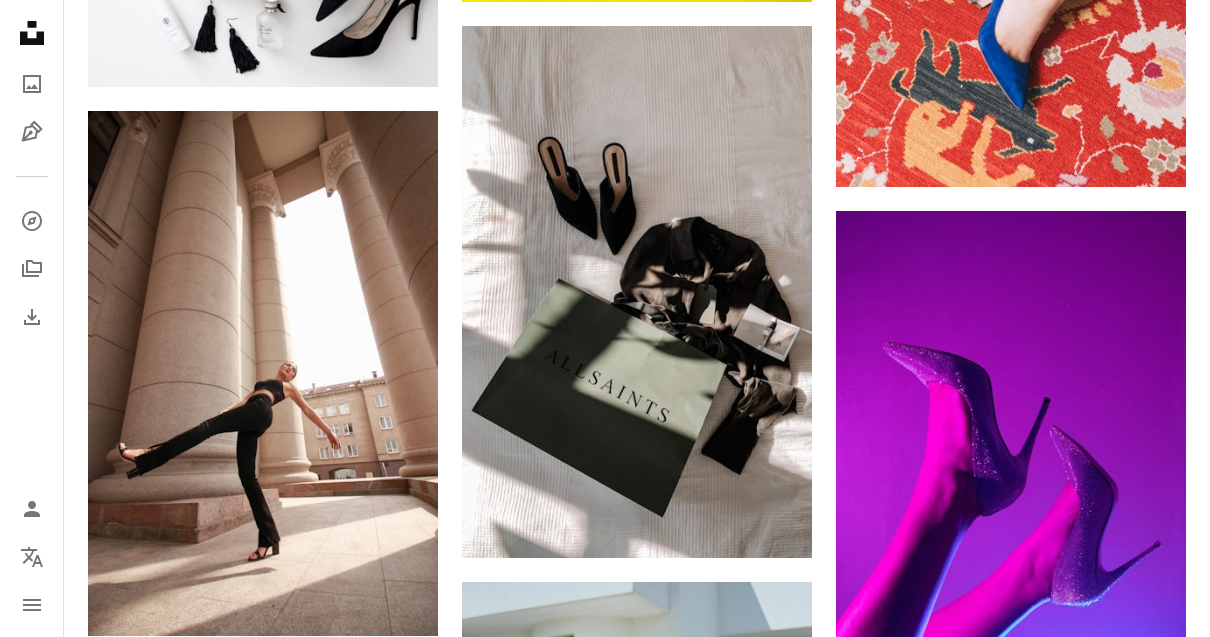 scroll, scrollTop: 11203, scrollLeft: 0, axis: vertical 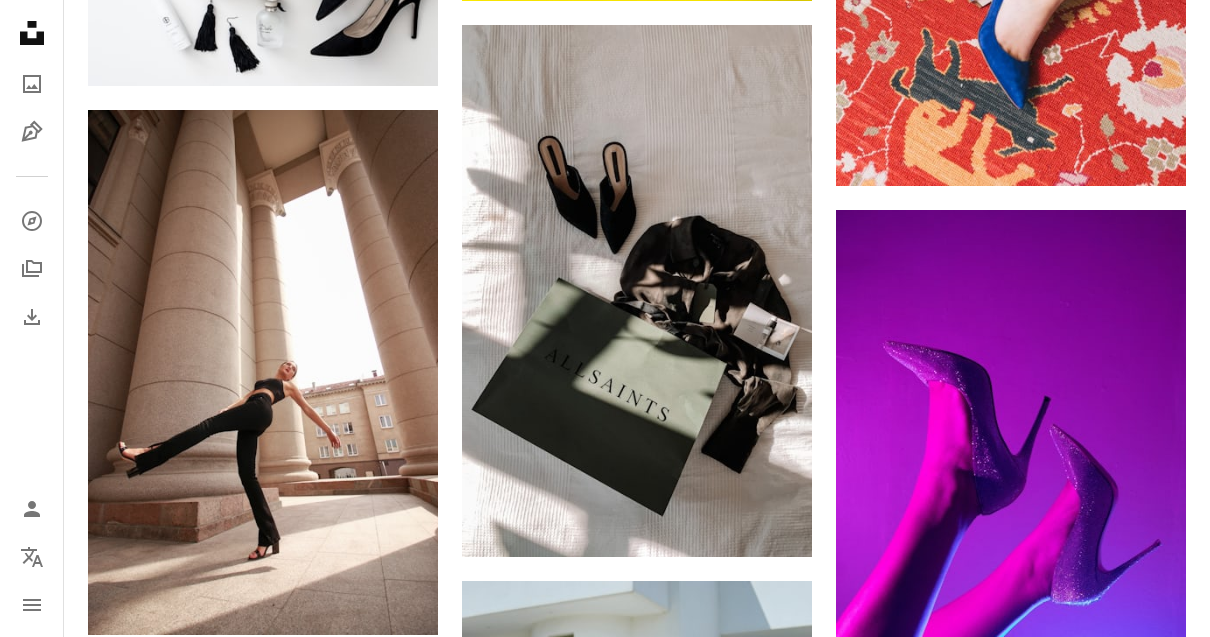 click at bounding box center [637, 291] 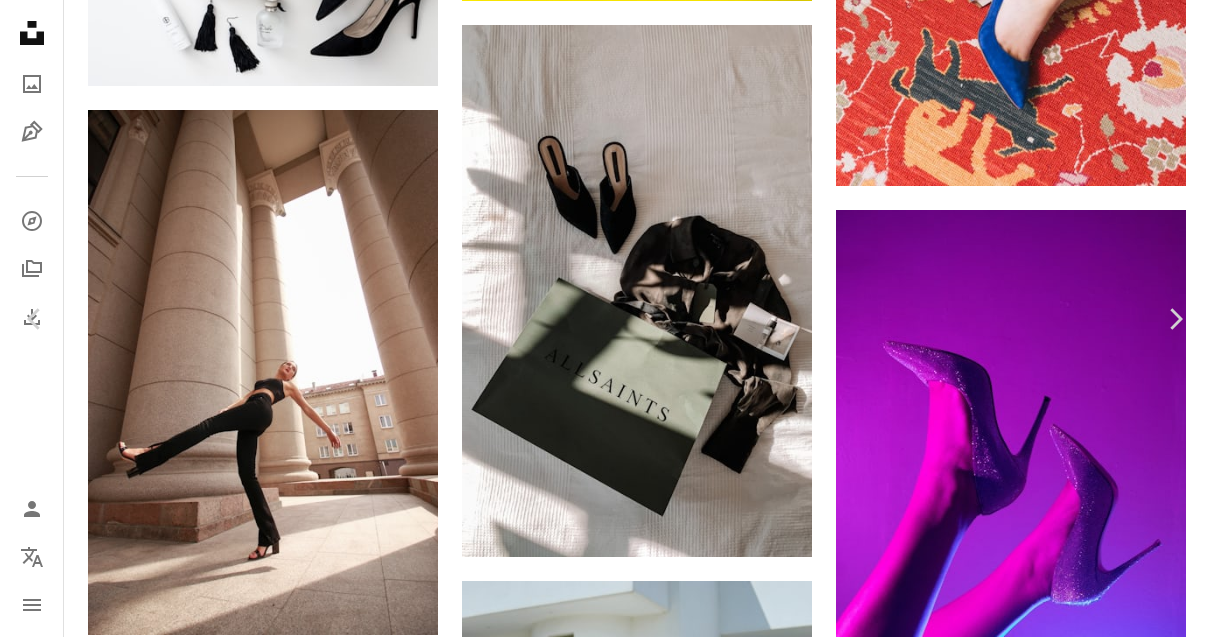 scroll, scrollTop: 0, scrollLeft: 0, axis: both 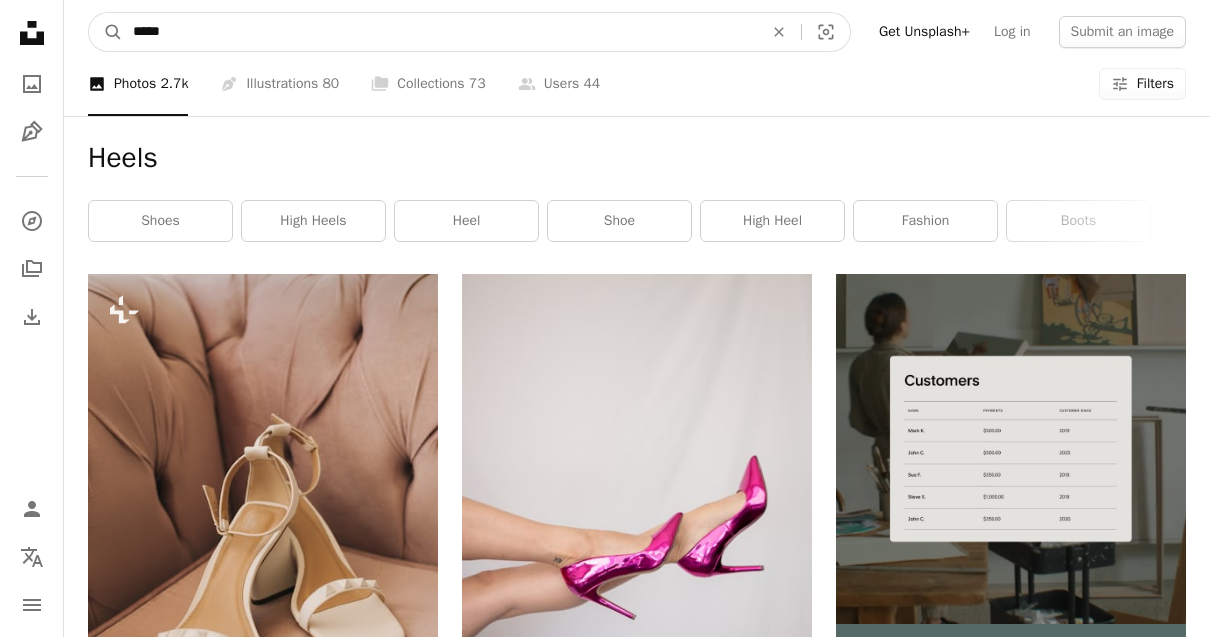 click on "*****" at bounding box center (440, 32) 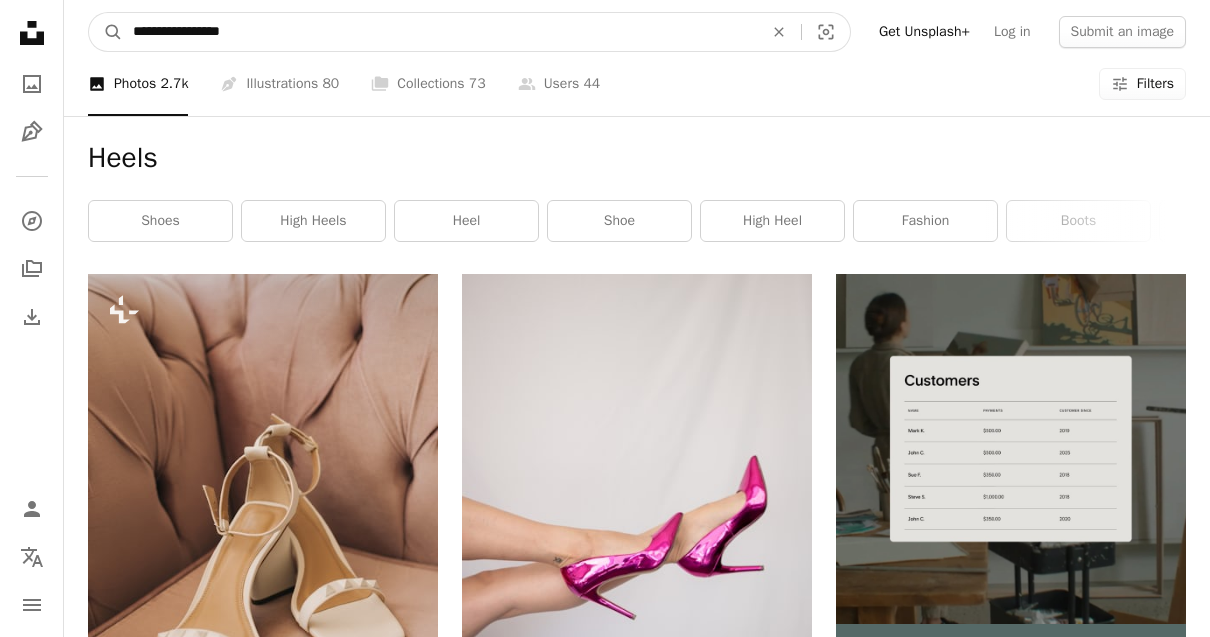 type on "**********" 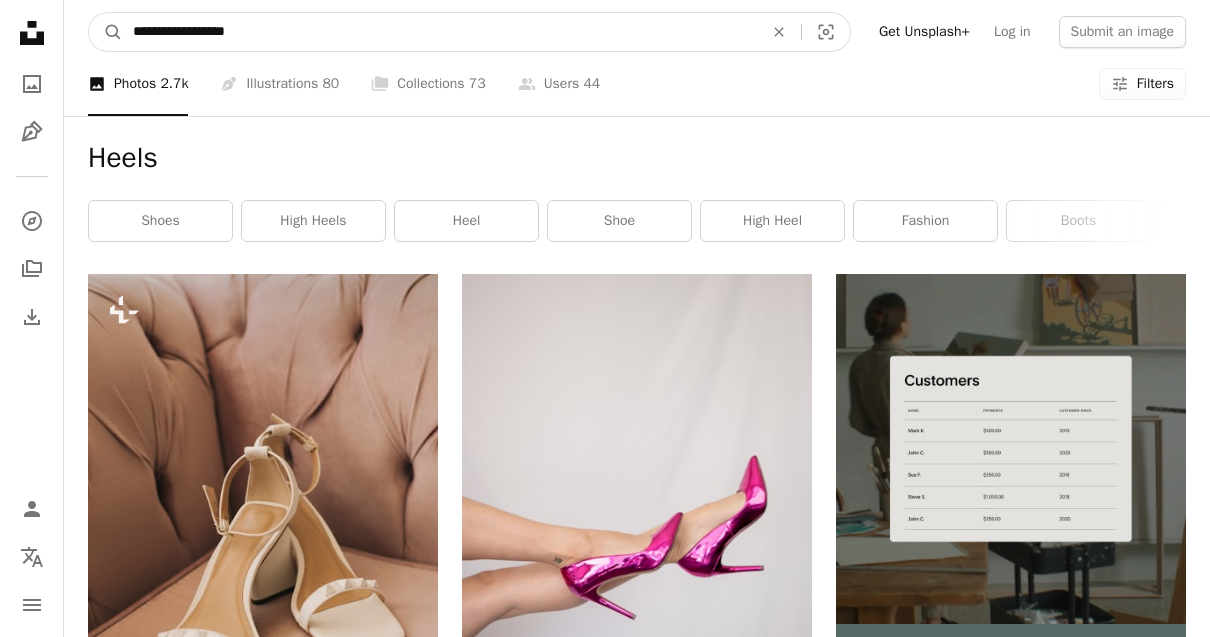 click on "A magnifying glass" at bounding box center (106, 32) 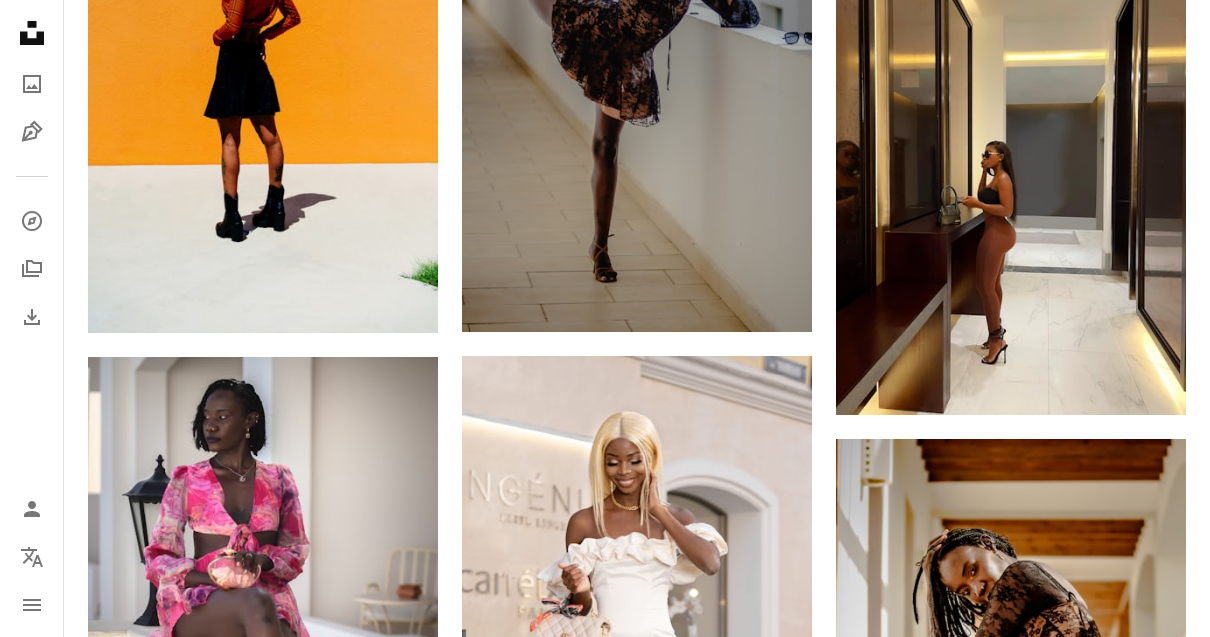 scroll, scrollTop: 1557, scrollLeft: 0, axis: vertical 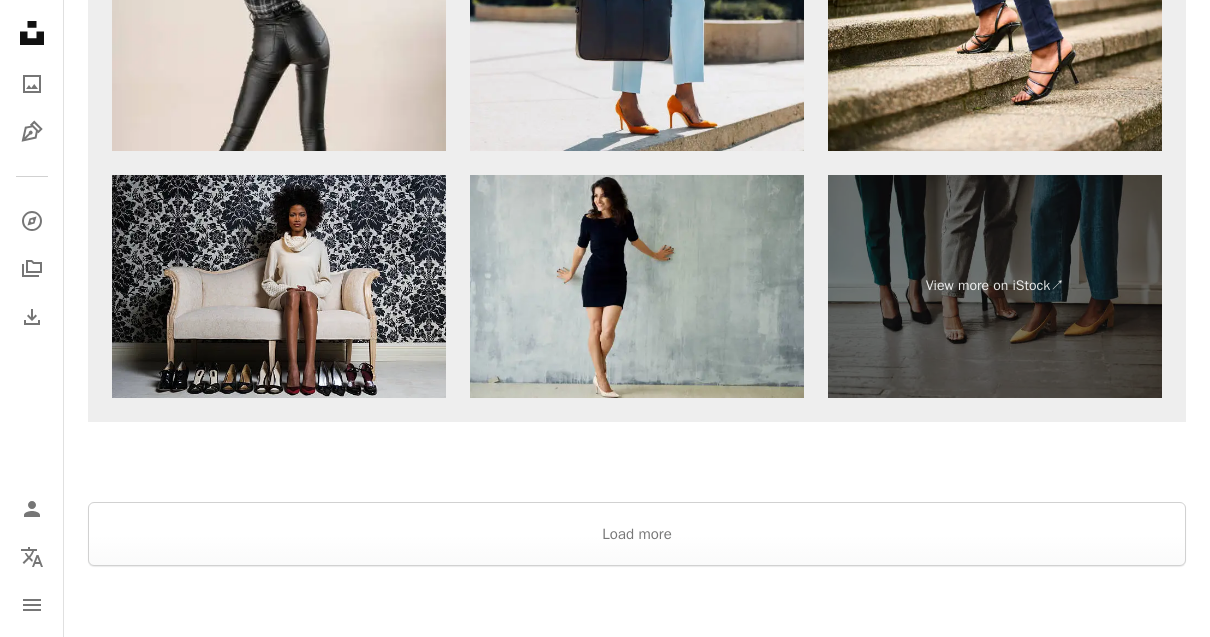 click on "Load more" at bounding box center [637, 534] 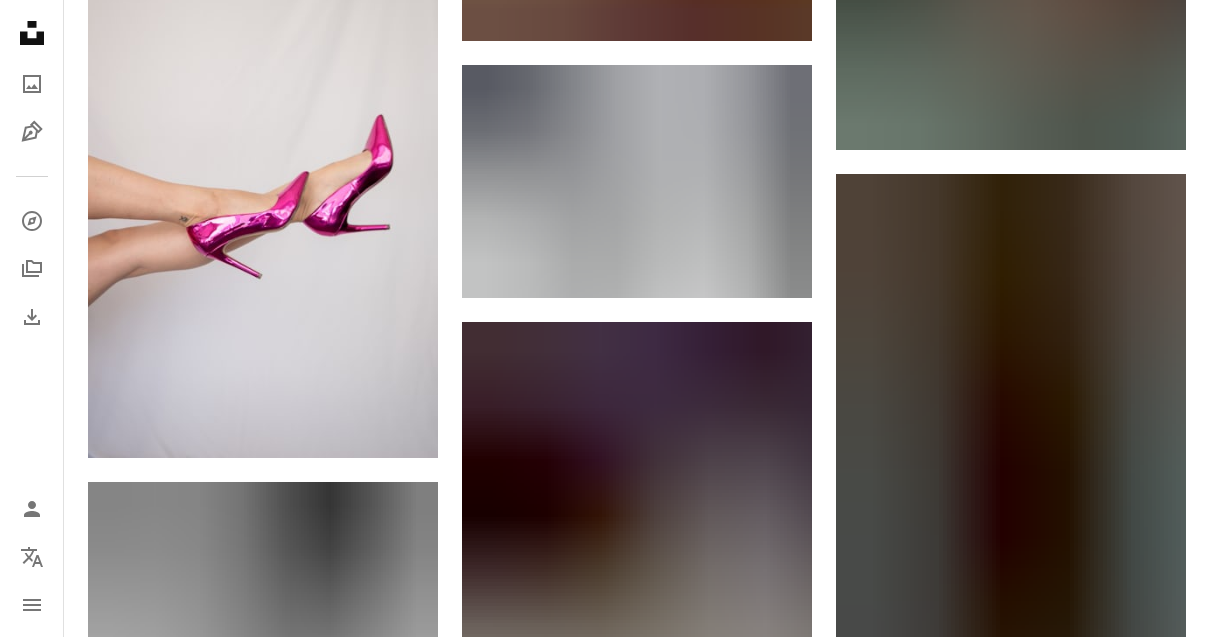 scroll, scrollTop: 14349, scrollLeft: 0, axis: vertical 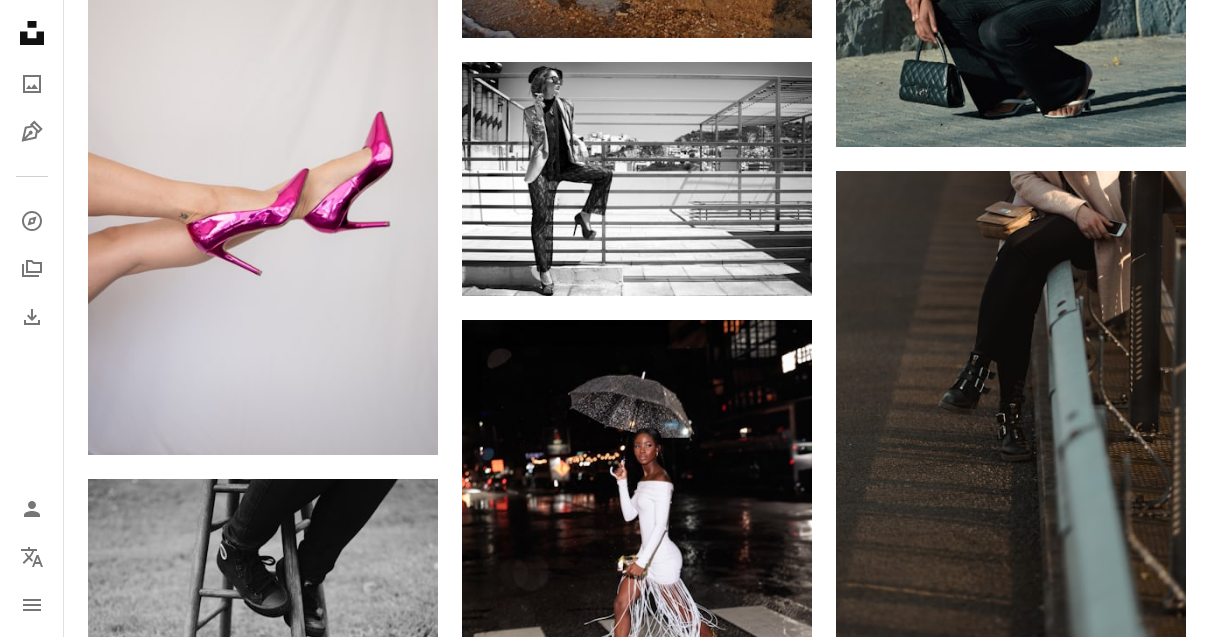 click at bounding box center (637, 539) 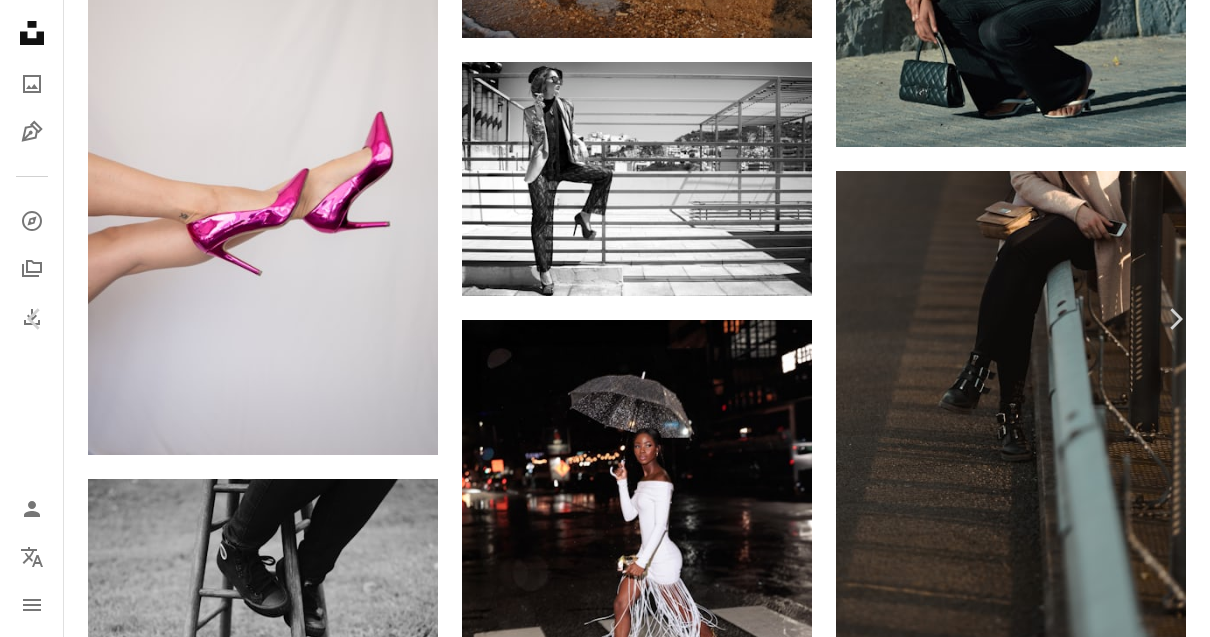 scroll, scrollTop: 13307, scrollLeft: 0, axis: vertical 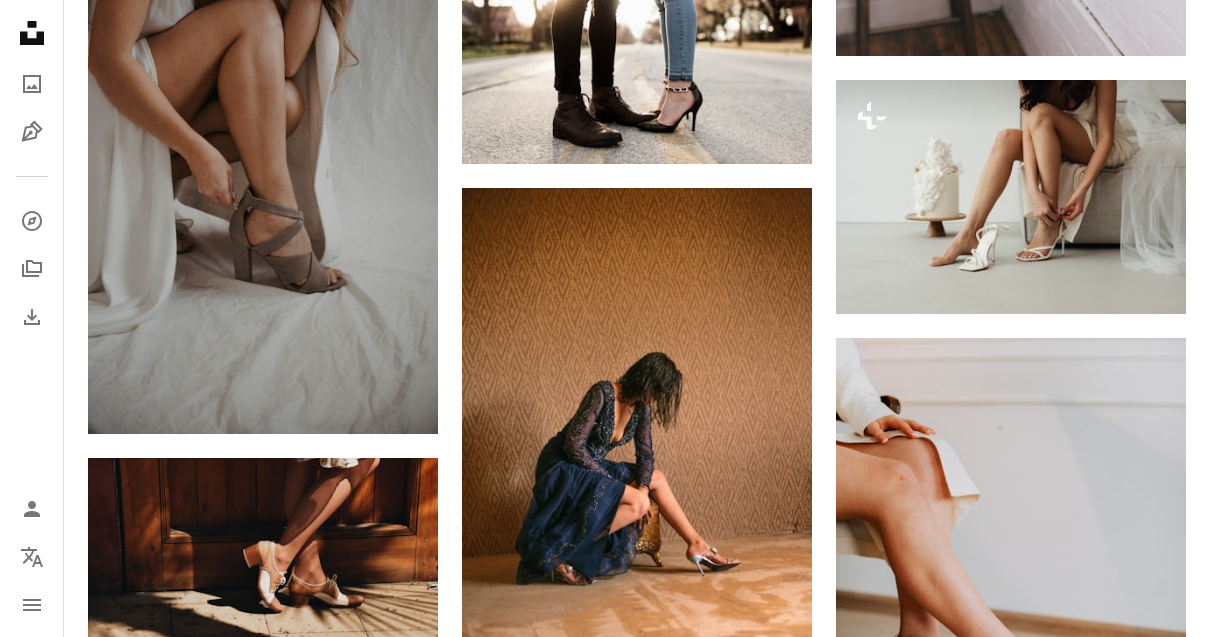 click on "Unsplash logo Unsplash Home" 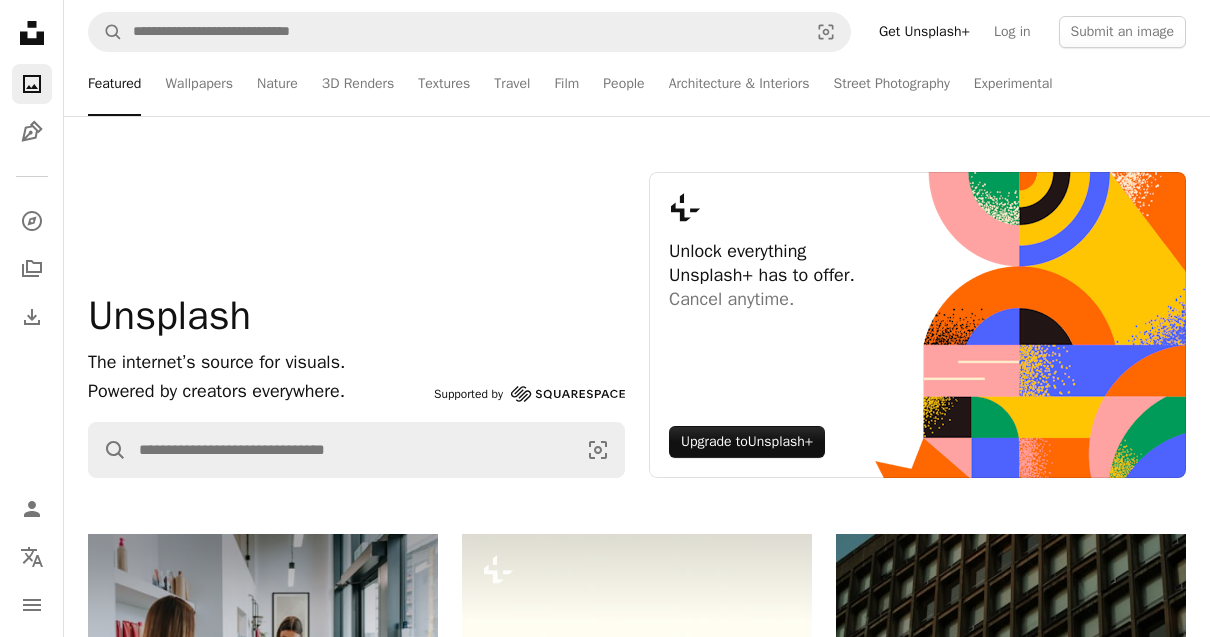 click on "Unsplash logo Unsplash Home A photo Pen Tool A compass A stack of folders Download Photos Chevron down Person Localization icon navigation menu" at bounding box center [32, 318] 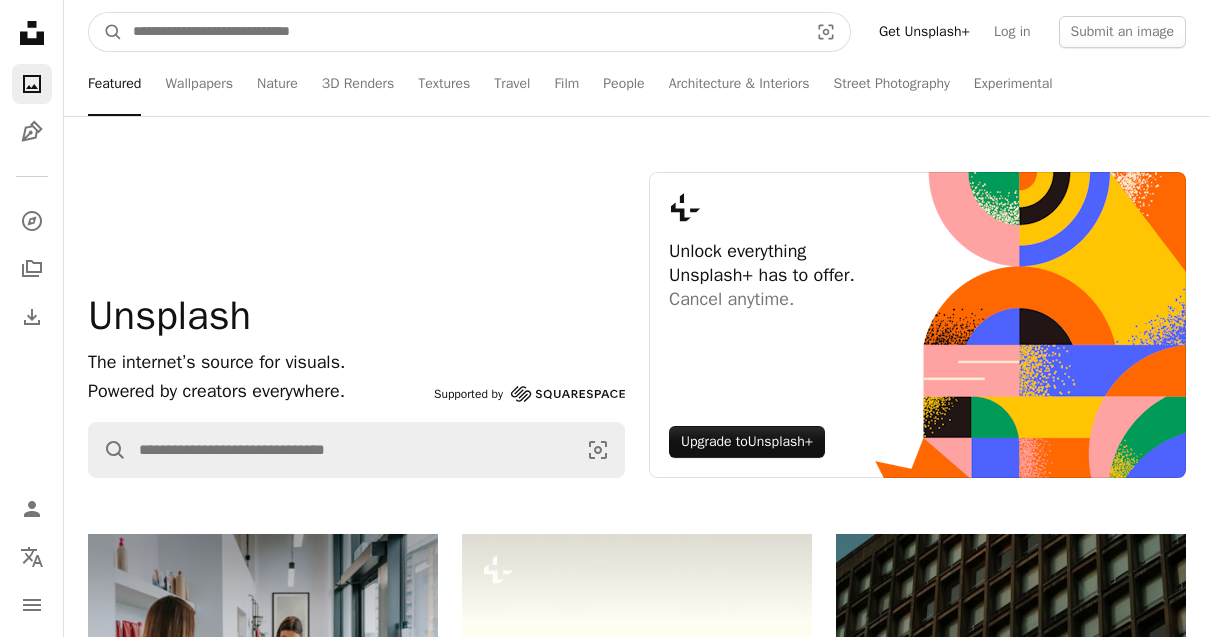 click at bounding box center (462, 32) 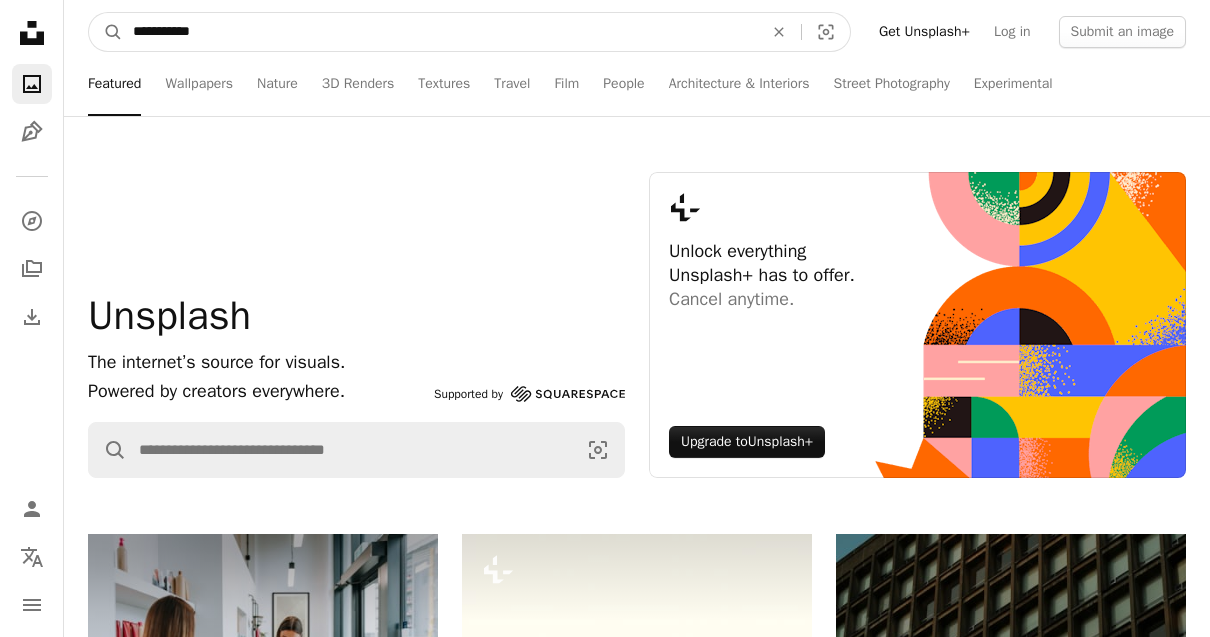 type on "**********" 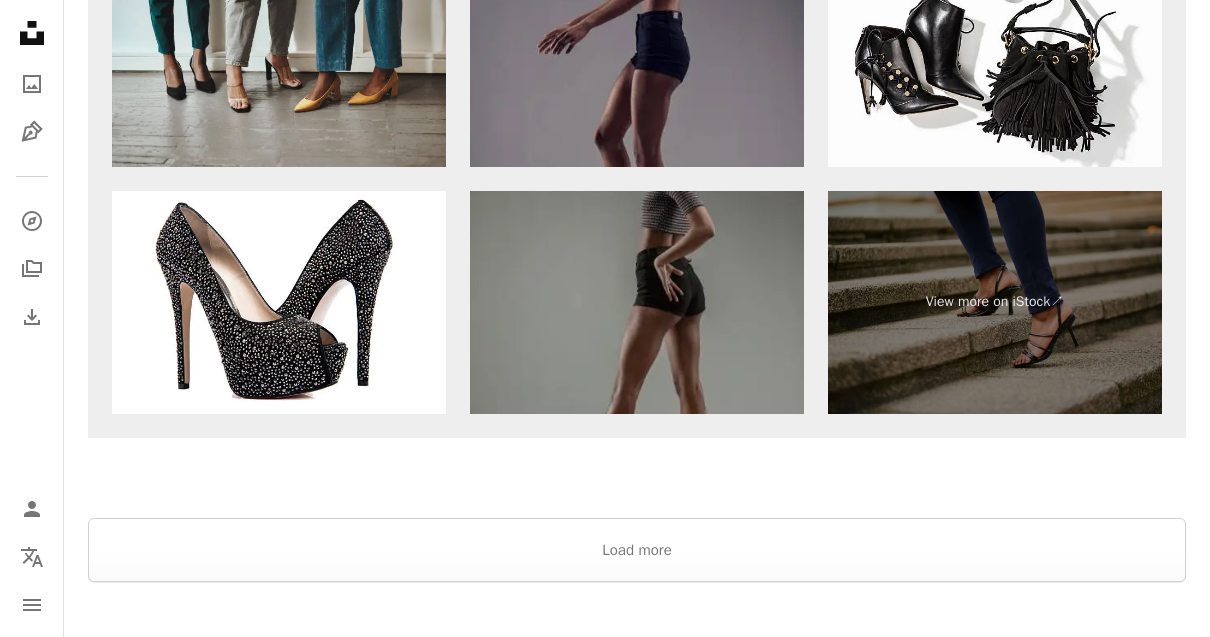 scroll, scrollTop: 3790, scrollLeft: 0, axis: vertical 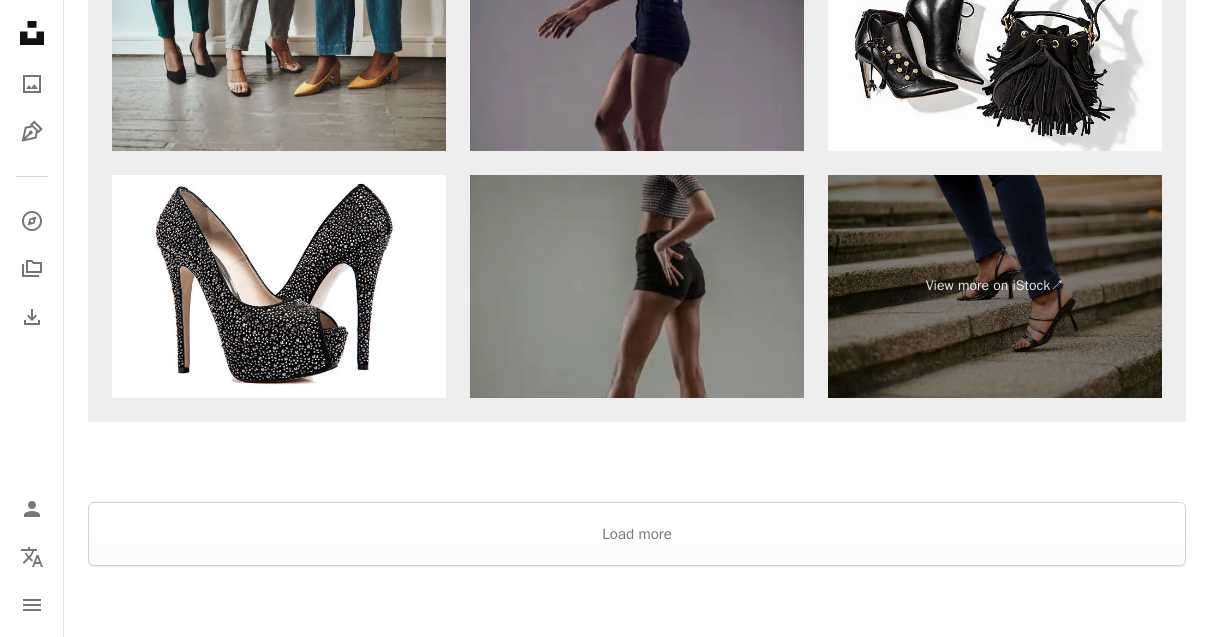click on "Load more" at bounding box center [637, 534] 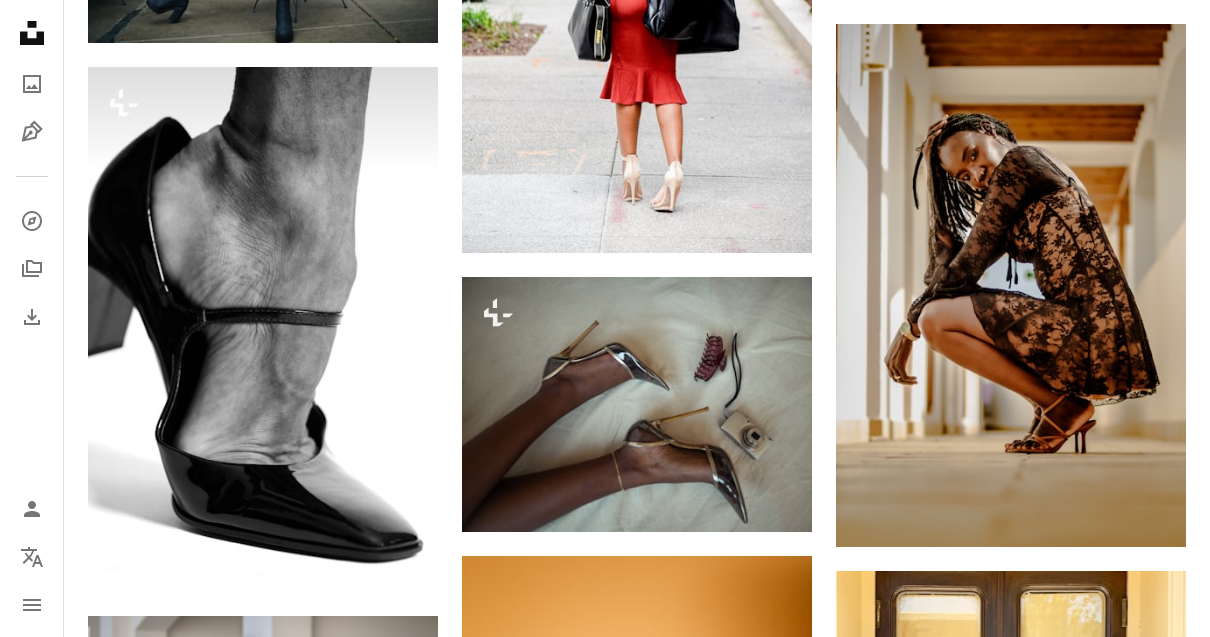 scroll, scrollTop: 5932, scrollLeft: 0, axis: vertical 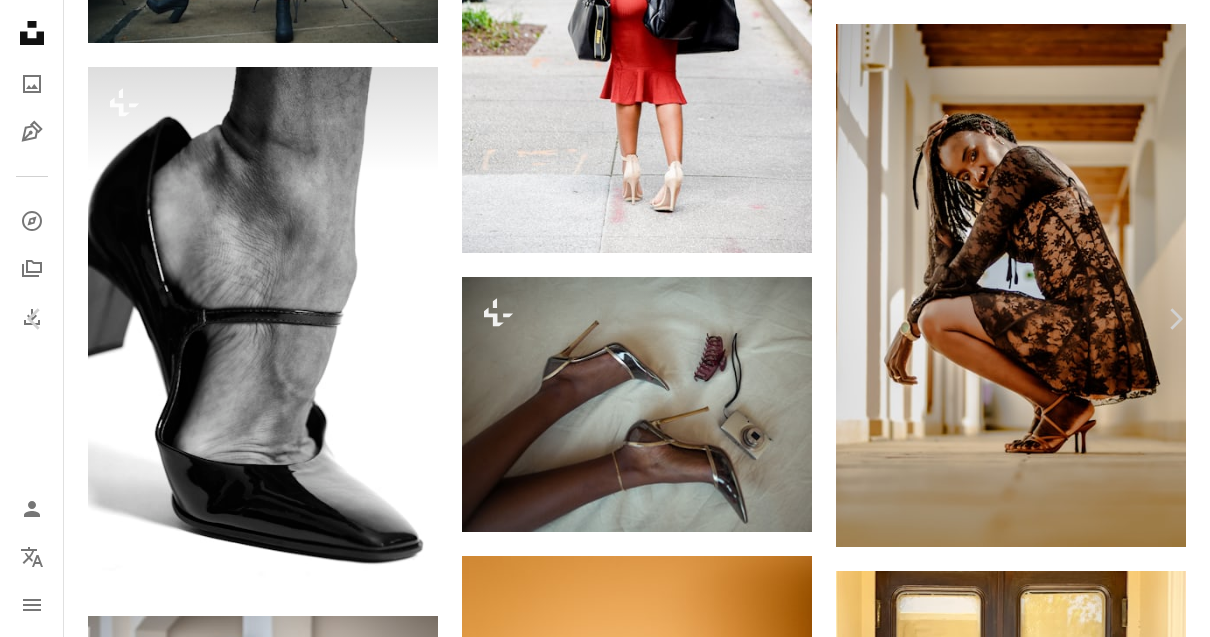 click on "An X shape Chevron left Chevron right [NAME] For Unsplash+ A heart A plus sign Edit image Plus sign for Unsplash+ A lock Download Zoom in A forward-right arrow Share More Actions Calendar outlined Published on March 28, 2024 Camera Canon, EOS R6m2 Safety Licensed under the Unsplash+ License skin body human body foot heels skin texture human skin skin detail Creative Commons images From this series Plus sign for Unsplash+ Plus sign for Unsplash+ Plus sign for Unsplash+ Plus sign for Unsplash+ Plus sign for Unsplash+ Plus sign for Unsplash+ Plus sign for Unsplash+ Plus sign for Unsplash+ Plus sign for Unsplash+ Plus sign for Unsplash+ Plus sign for Unsplash+ Plus sign for Unsplash+ Related images Plus sign for Unsplash+ A heart A plus sign [NAME] For Unsplash+ A lock Download Plus sign for Unsplash+ A heart A plus sign [NAME] For Unsplash+ A lock Download Plus sign for Unsplash+ A heart A plus sign [NAME] For Unsplash+ A lock Download Plus sign for Unsplash+ A heart A plus sign [NAME] For A lock" at bounding box center (605, 4779) 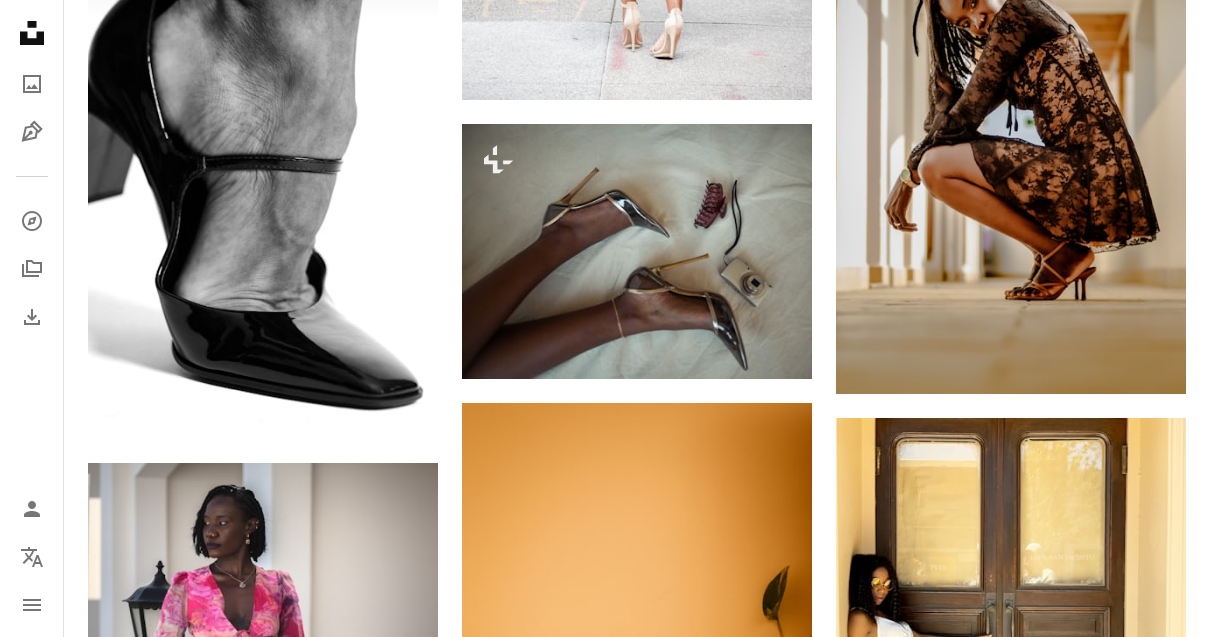 scroll, scrollTop: 6016, scrollLeft: 0, axis: vertical 